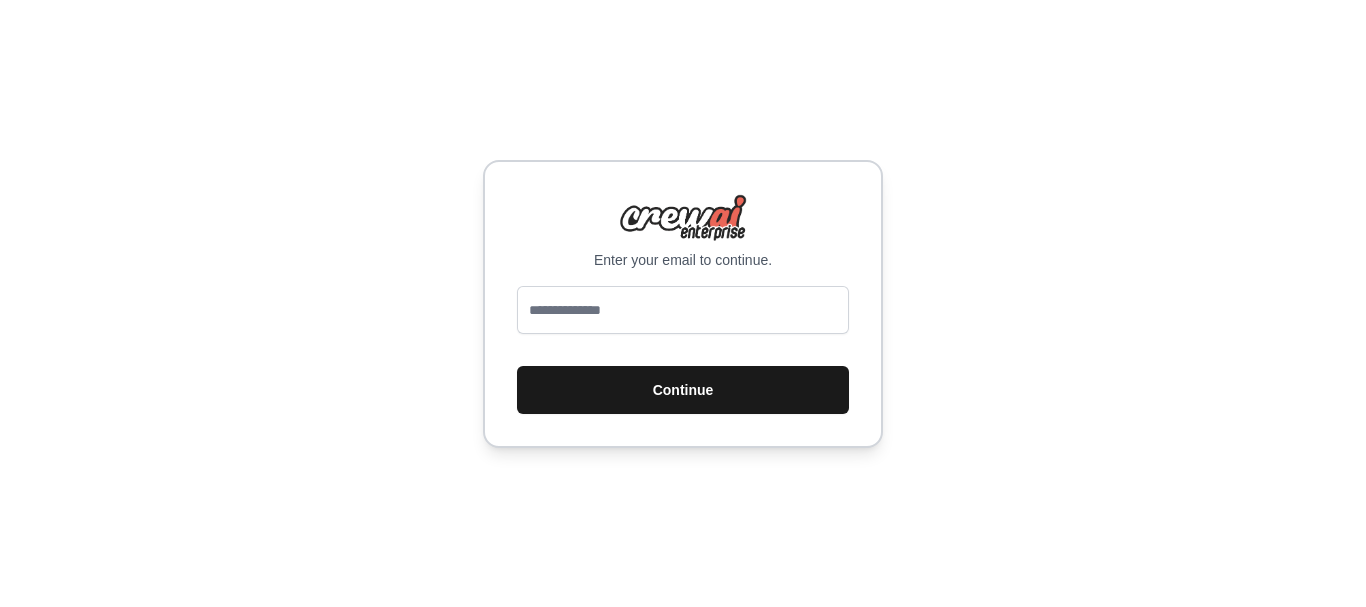 scroll, scrollTop: 0, scrollLeft: 0, axis: both 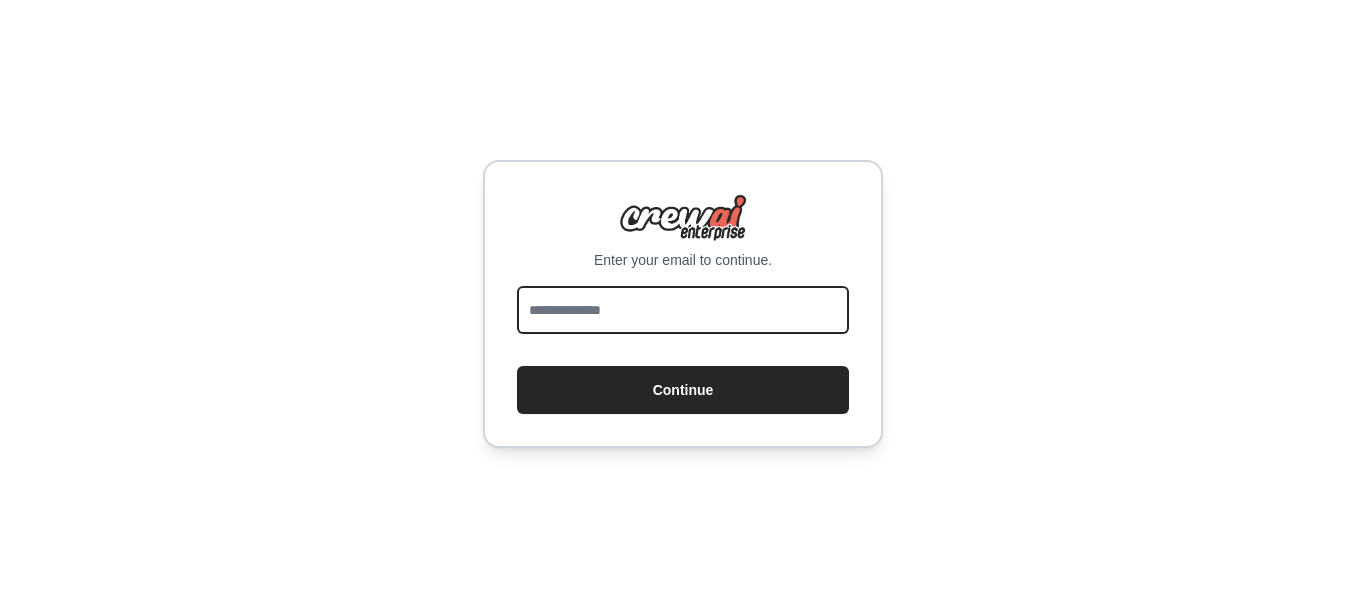 click at bounding box center [683, 310] 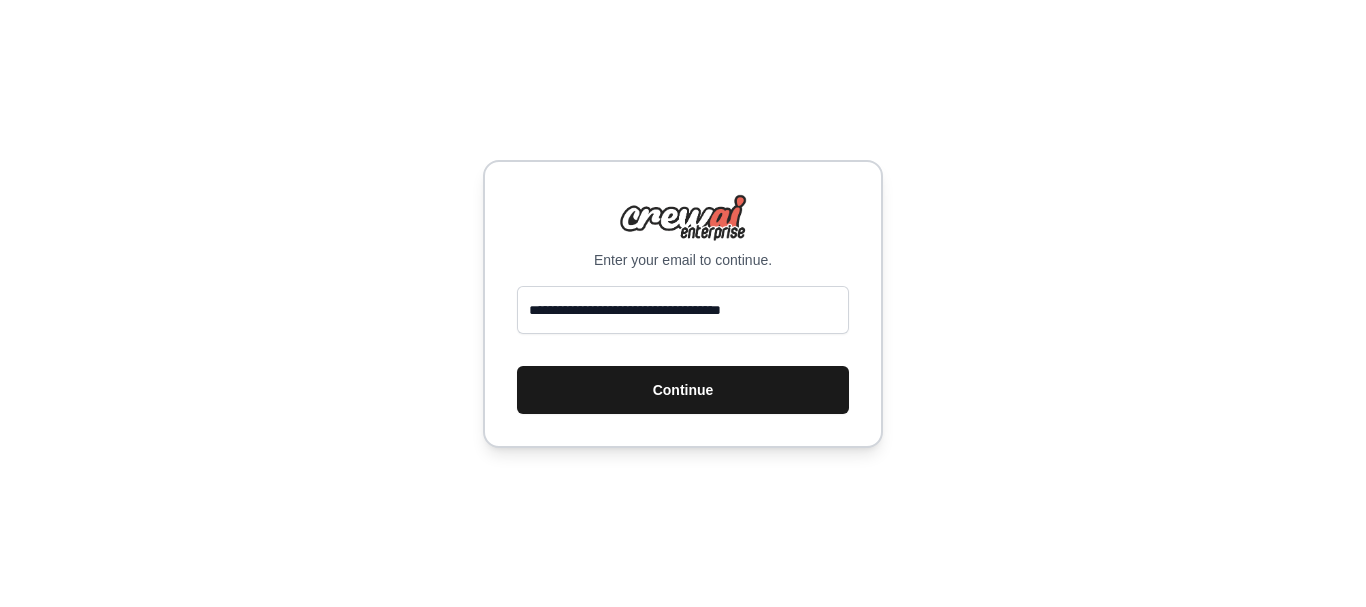 click on "Continue" at bounding box center (683, 390) 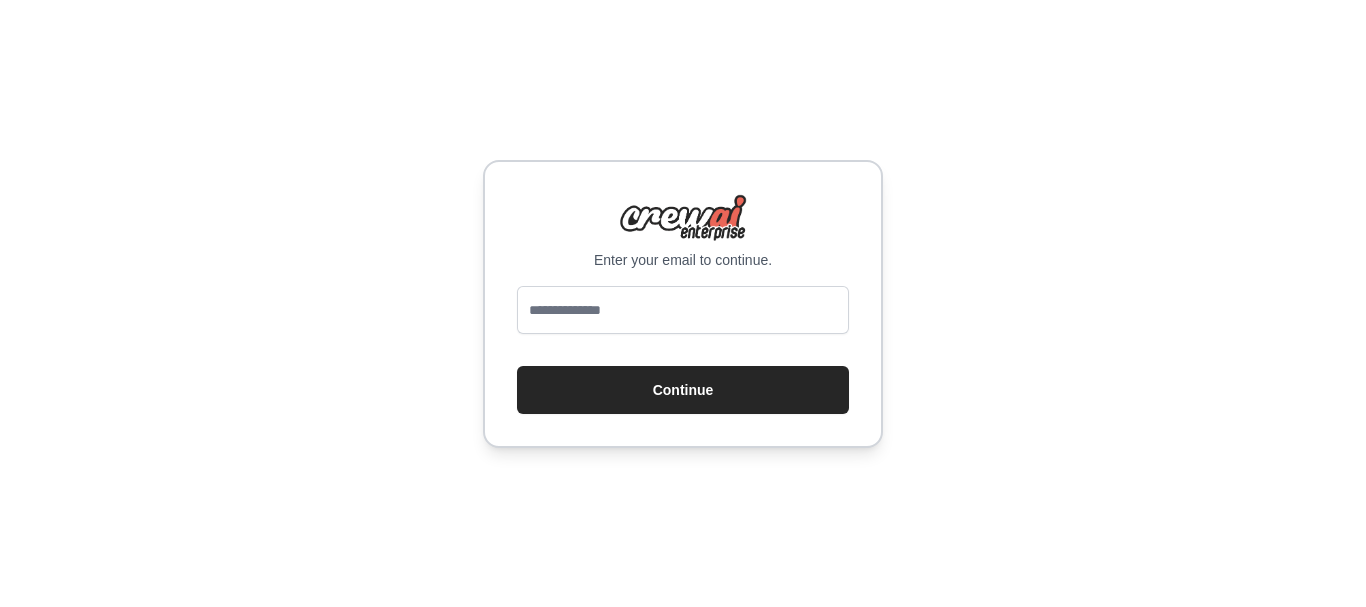 scroll, scrollTop: 0, scrollLeft: 0, axis: both 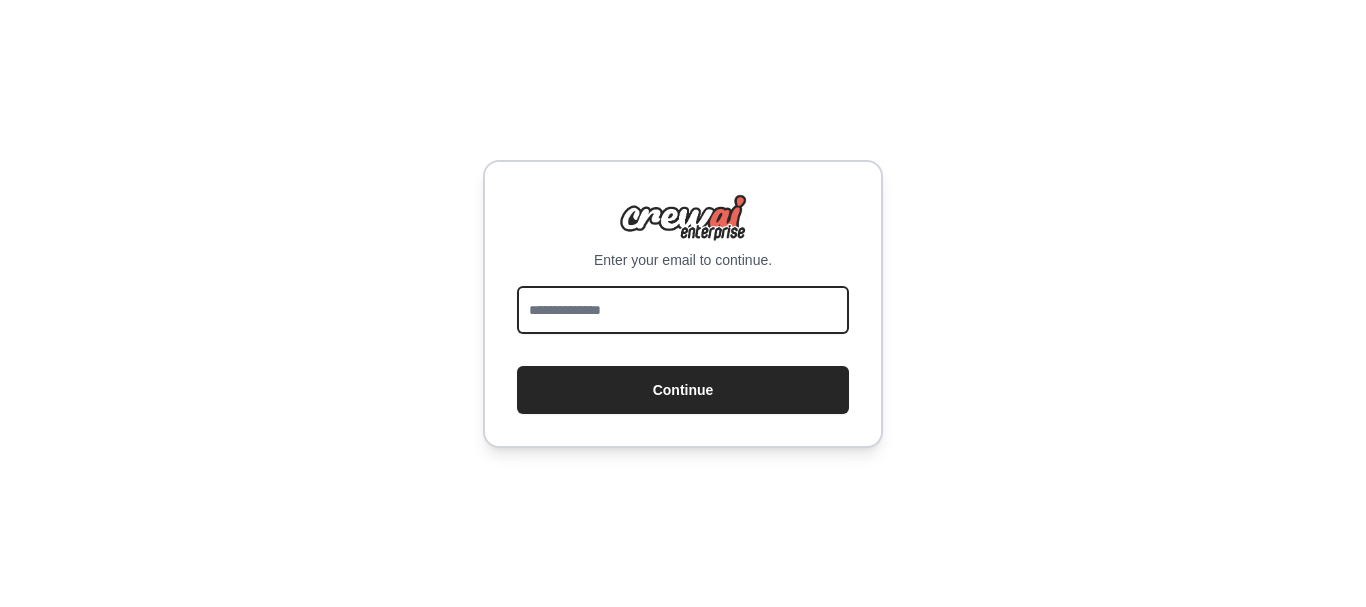 click at bounding box center (683, 310) 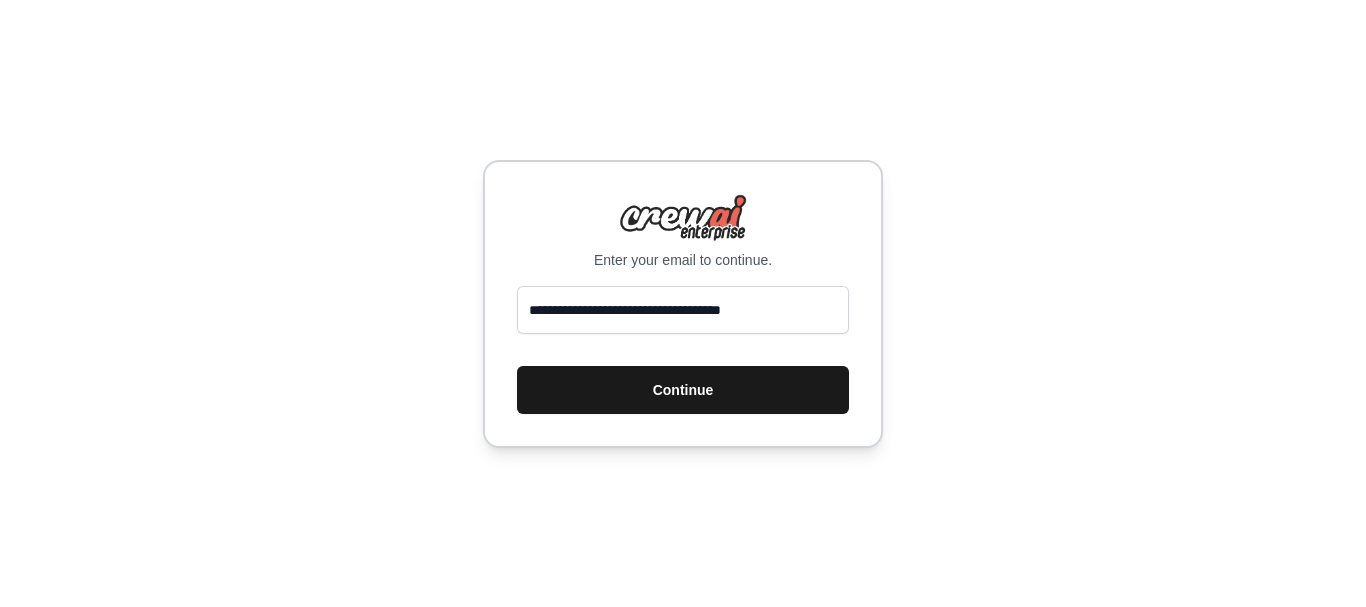 click on "Continue" at bounding box center [683, 390] 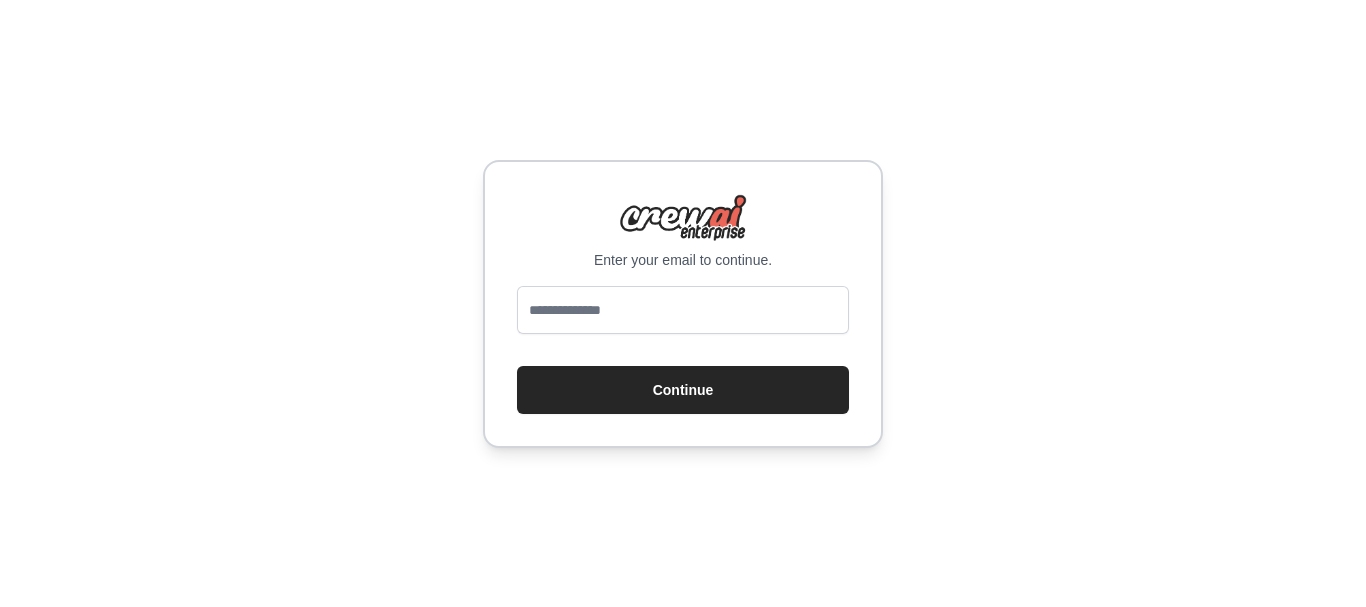scroll, scrollTop: 0, scrollLeft: 0, axis: both 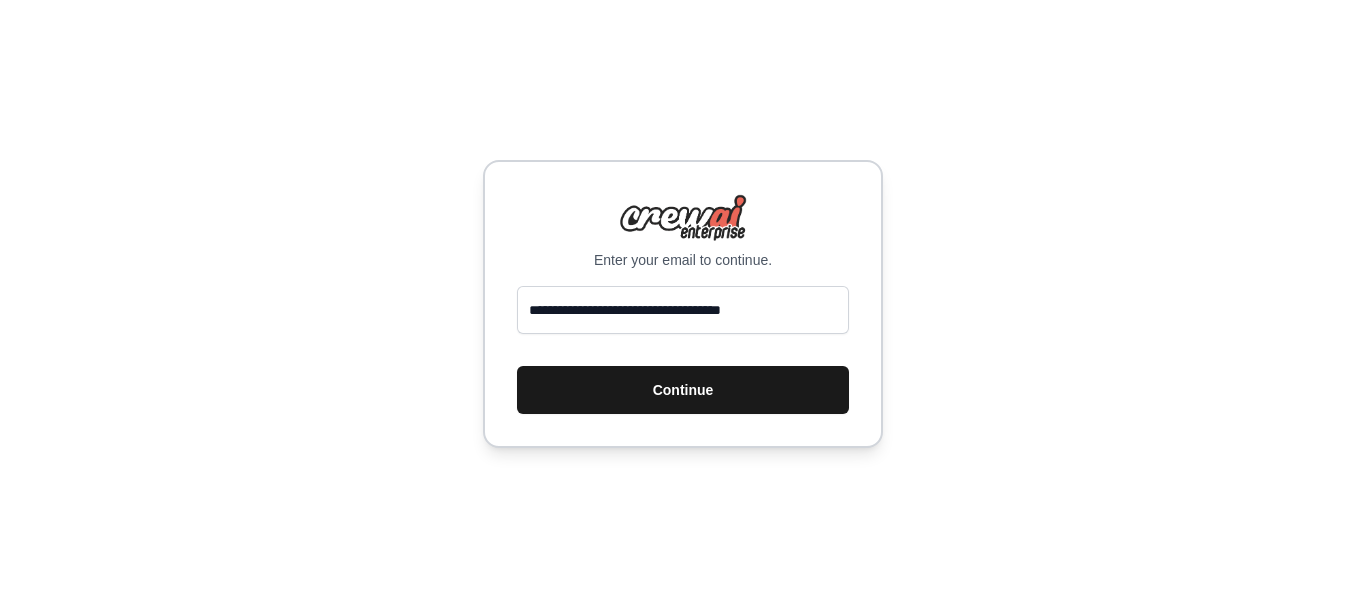 click on "Continue" at bounding box center [683, 390] 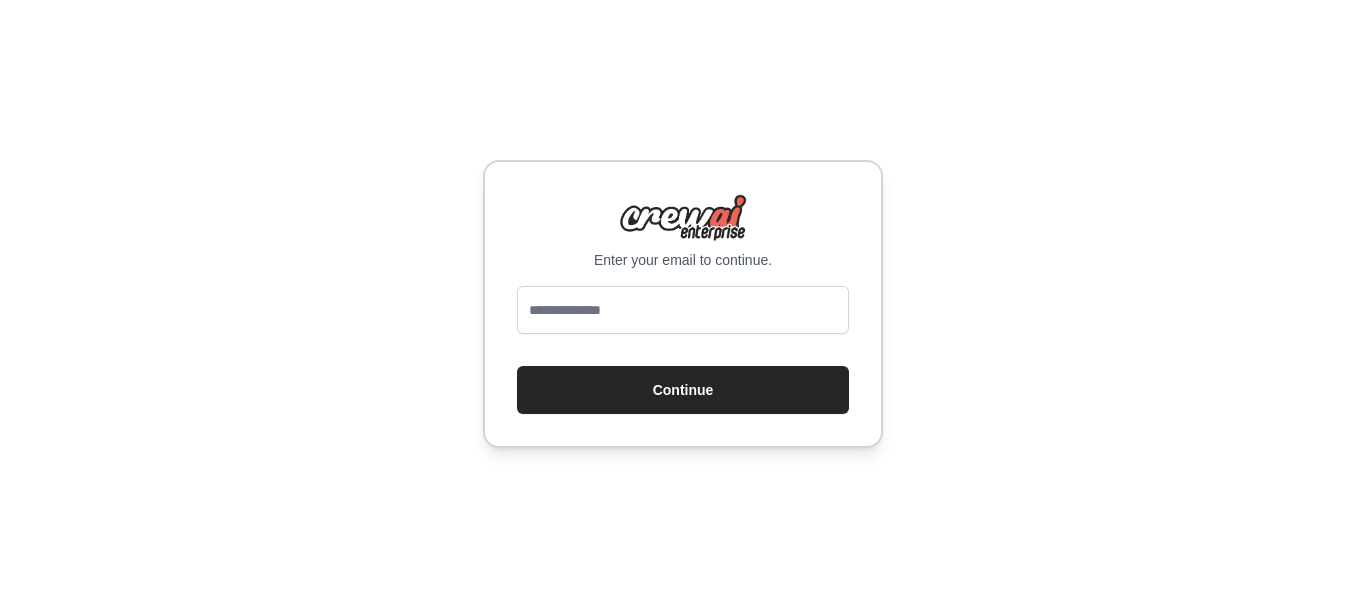 scroll, scrollTop: 0, scrollLeft: 0, axis: both 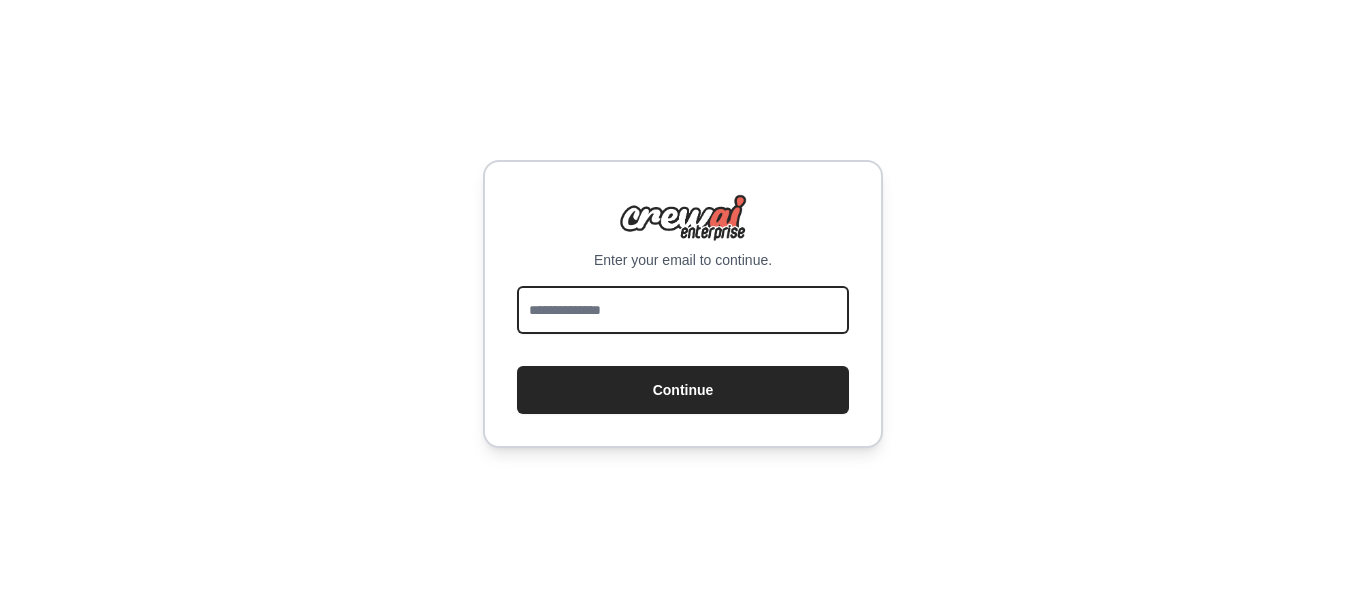 click at bounding box center (683, 310) 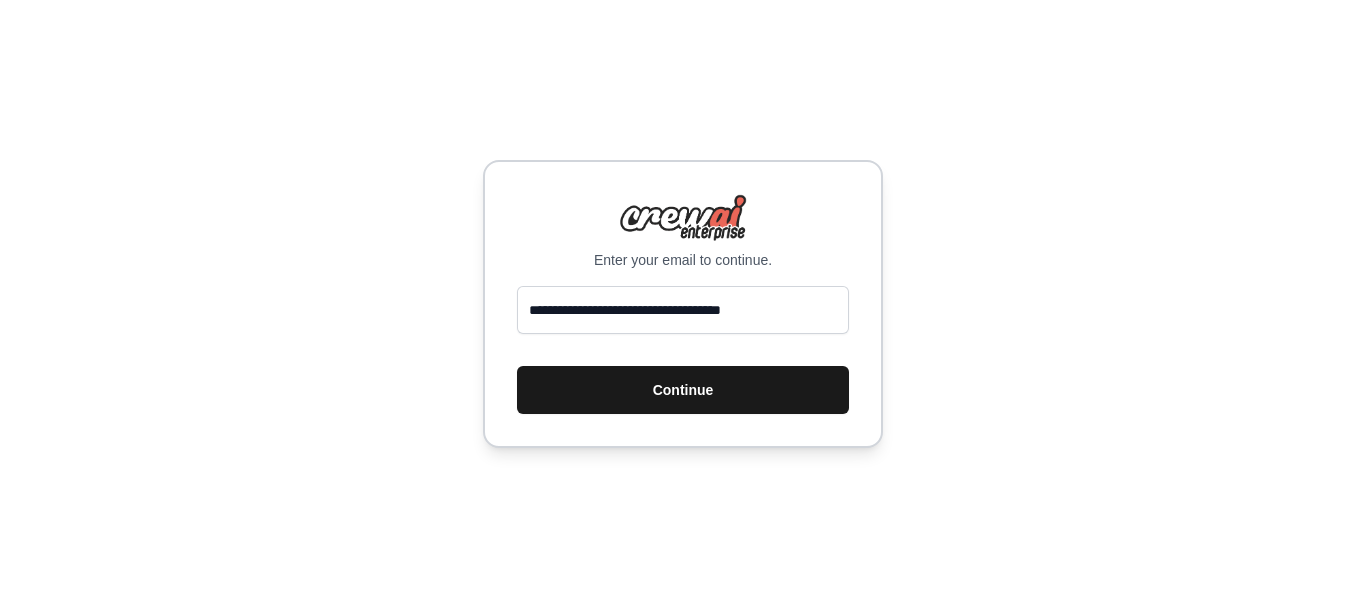 click on "Continue" at bounding box center (683, 390) 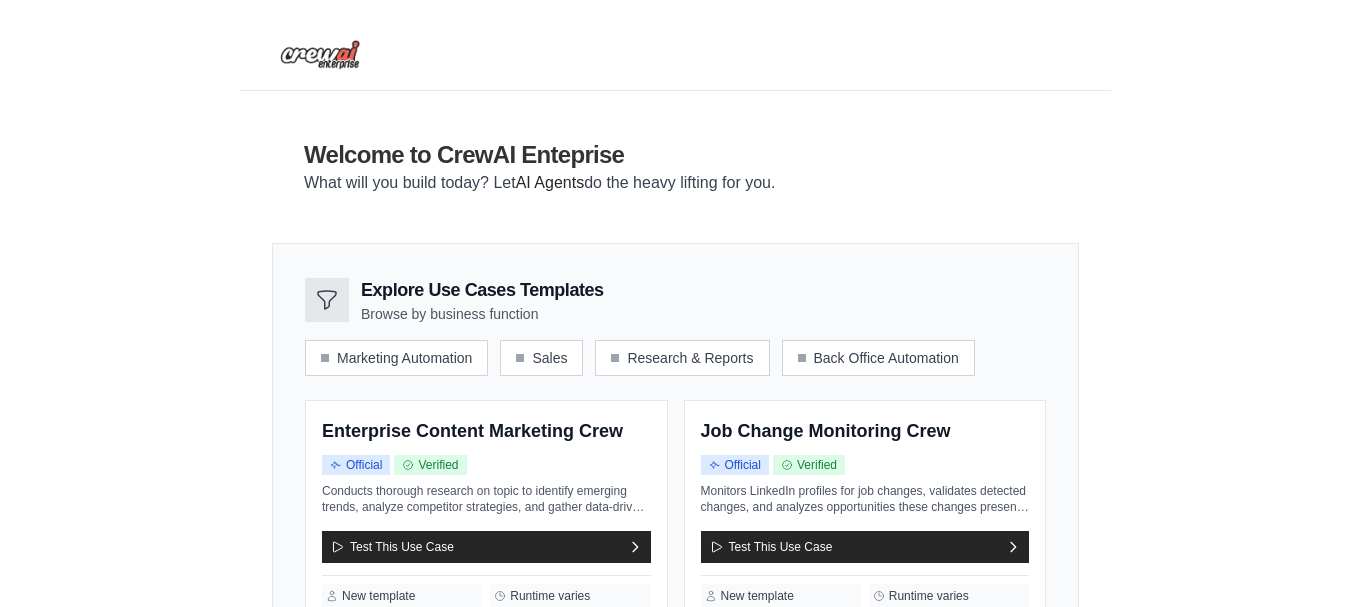 scroll, scrollTop: 0, scrollLeft: 0, axis: both 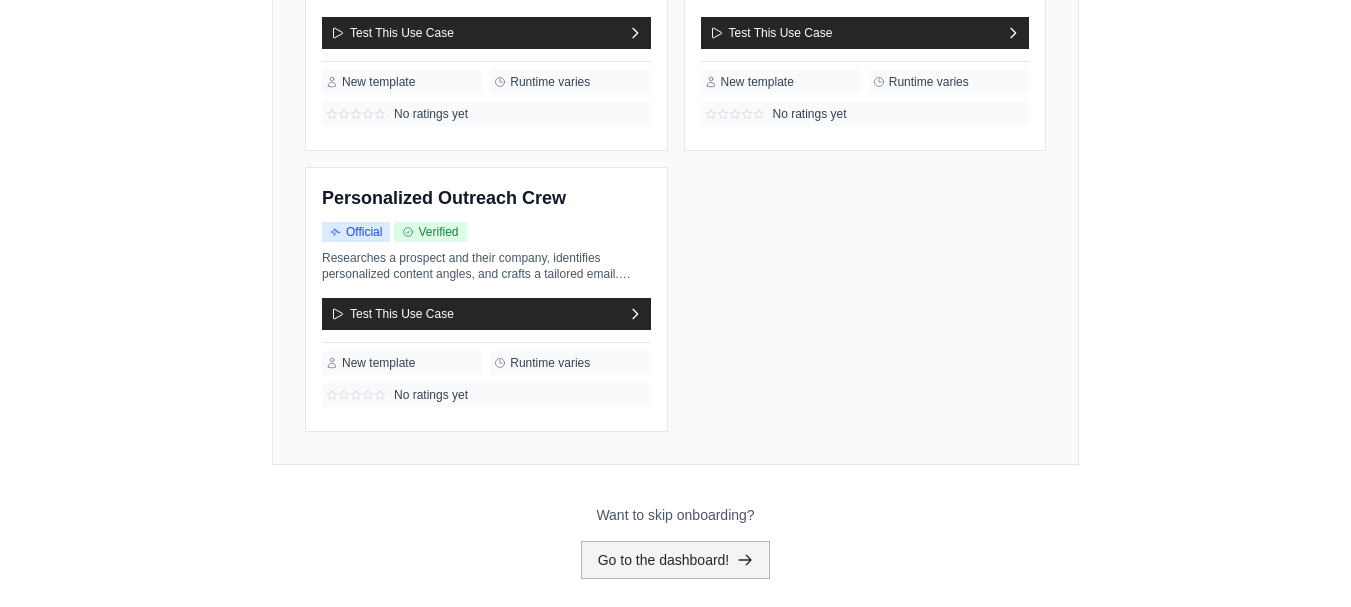 click on "Go to the dashboard!" at bounding box center [676, 560] 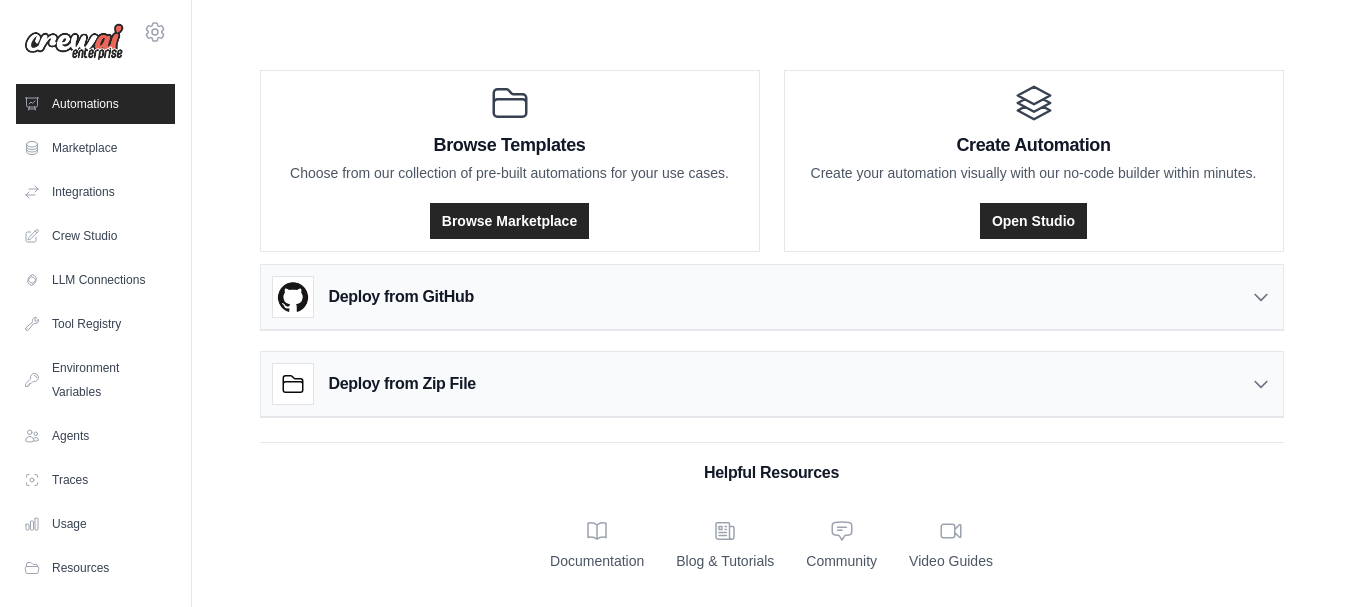 scroll, scrollTop: 0, scrollLeft: 0, axis: both 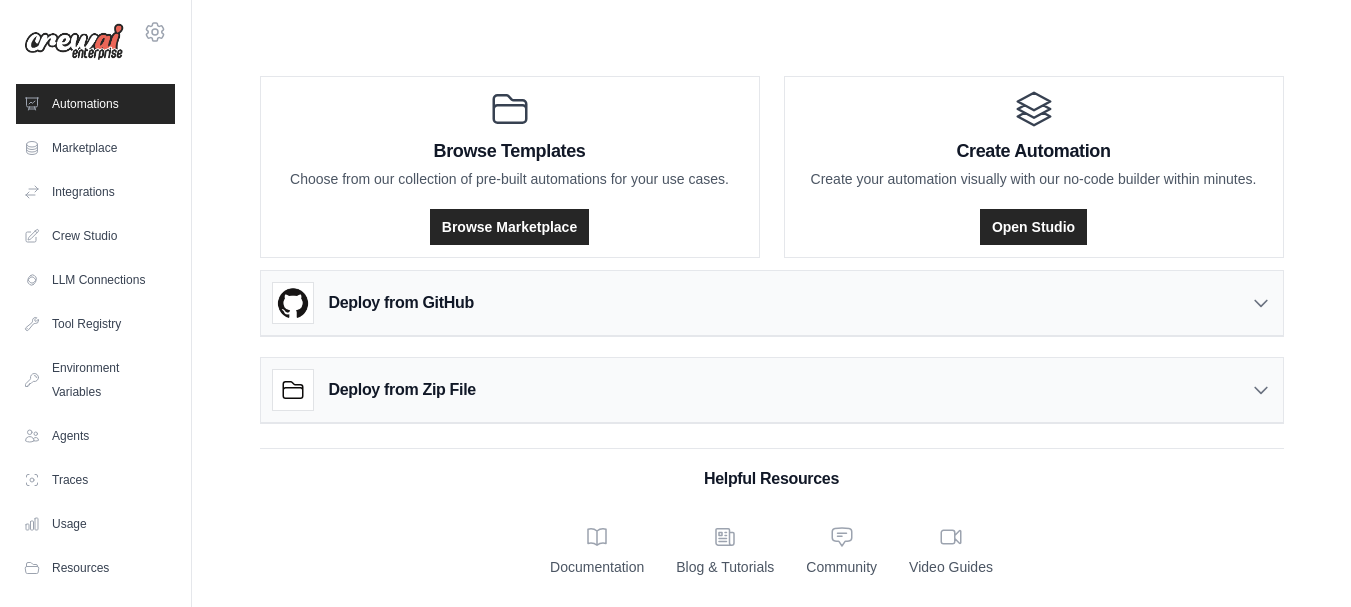 click on "Deploy from GitHub" at bounding box center [401, 303] 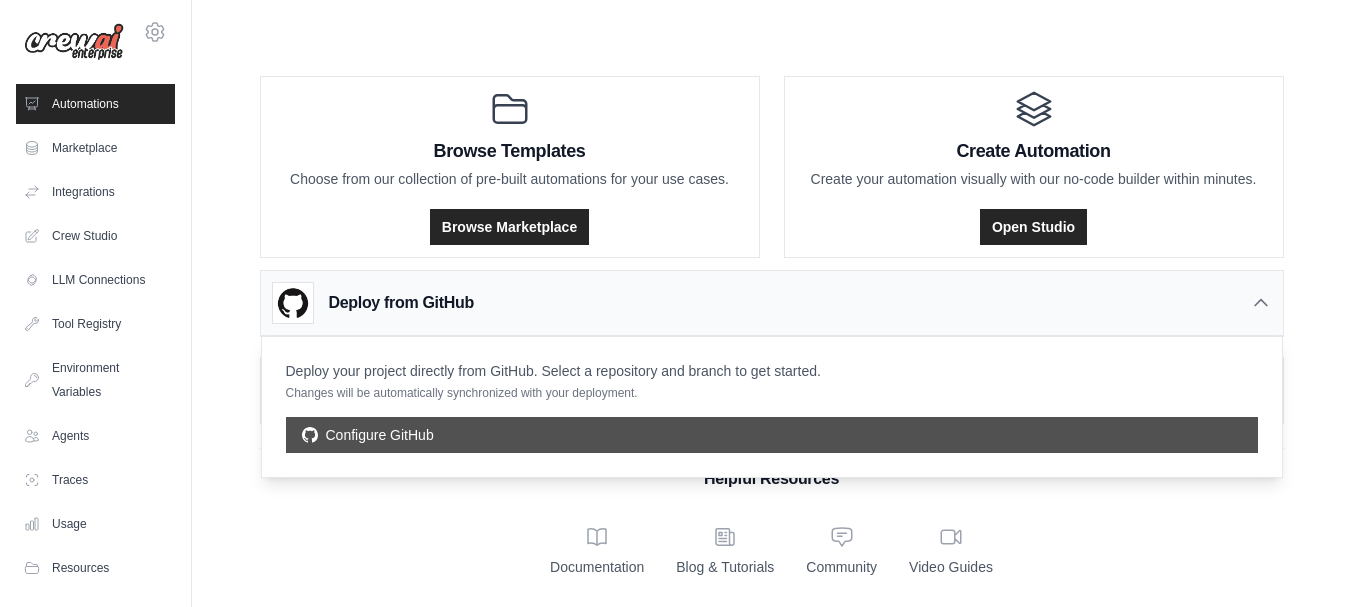 click on "Configure GitHub" at bounding box center [772, 435] 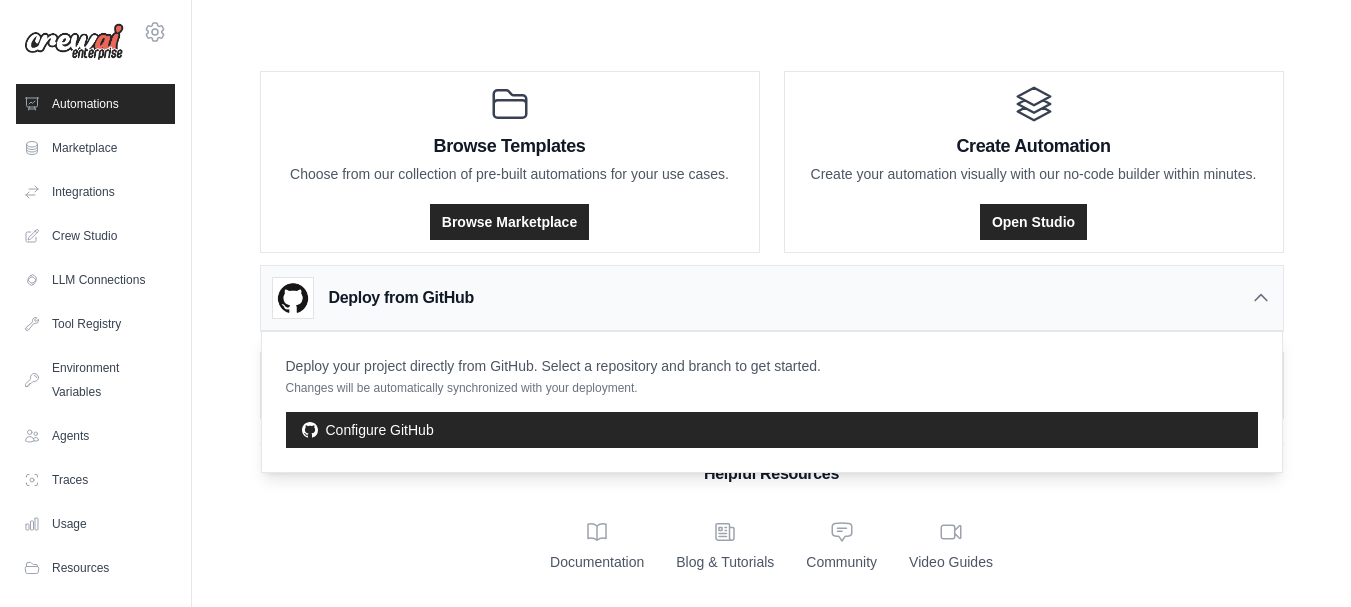 scroll, scrollTop: 6, scrollLeft: 0, axis: vertical 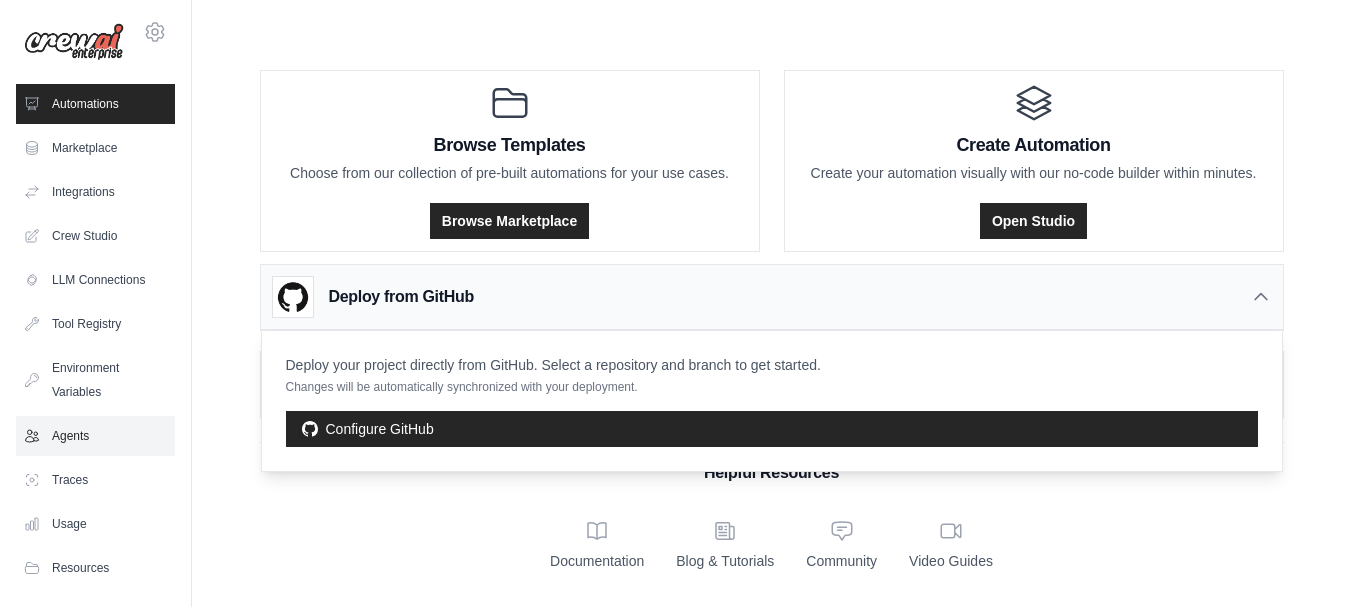 click on "Agents" at bounding box center (95, 436) 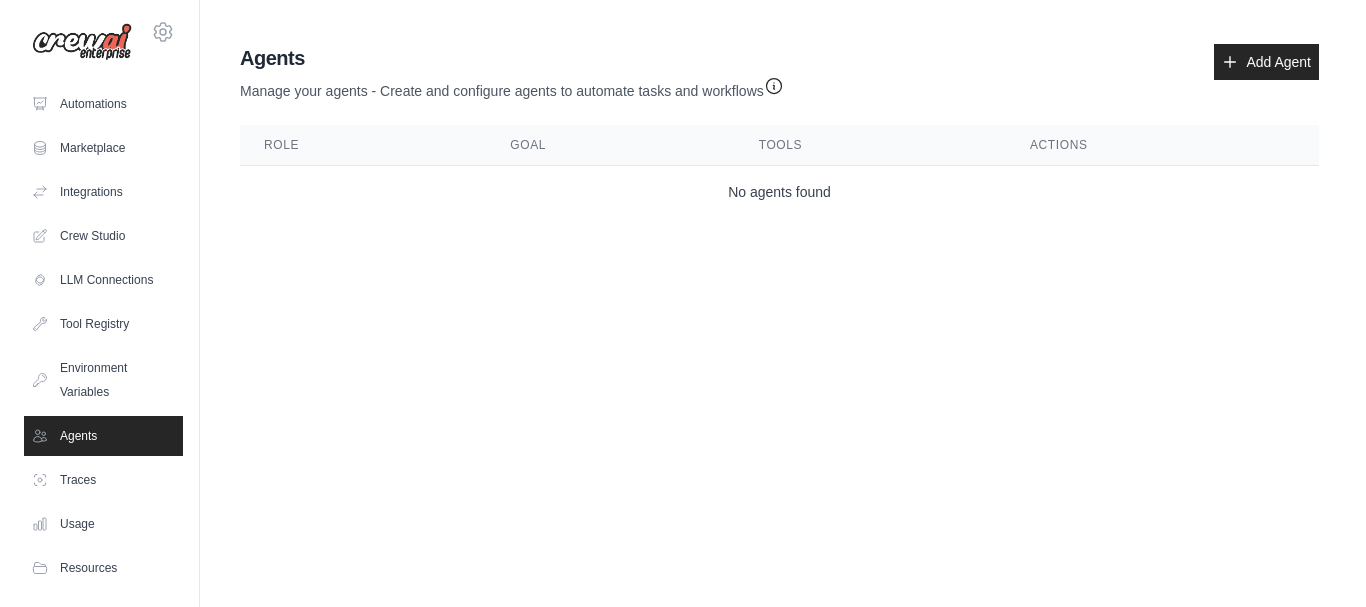 scroll, scrollTop: 0, scrollLeft: 0, axis: both 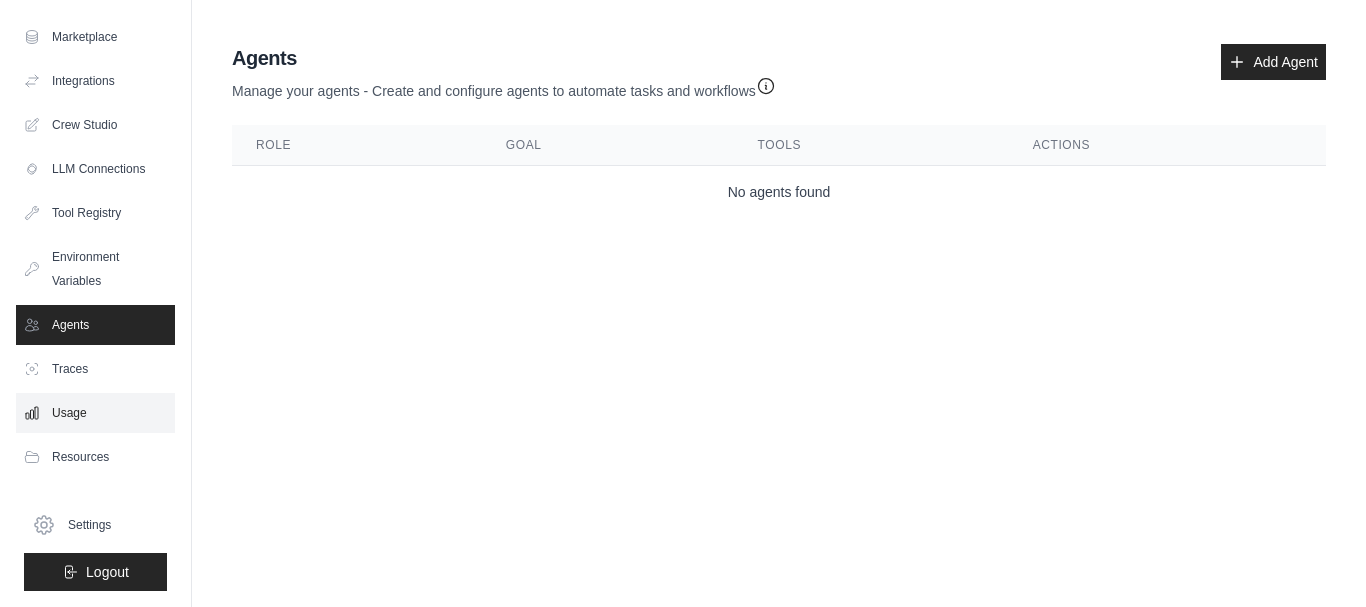 click on "Usage" at bounding box center [95, 413] 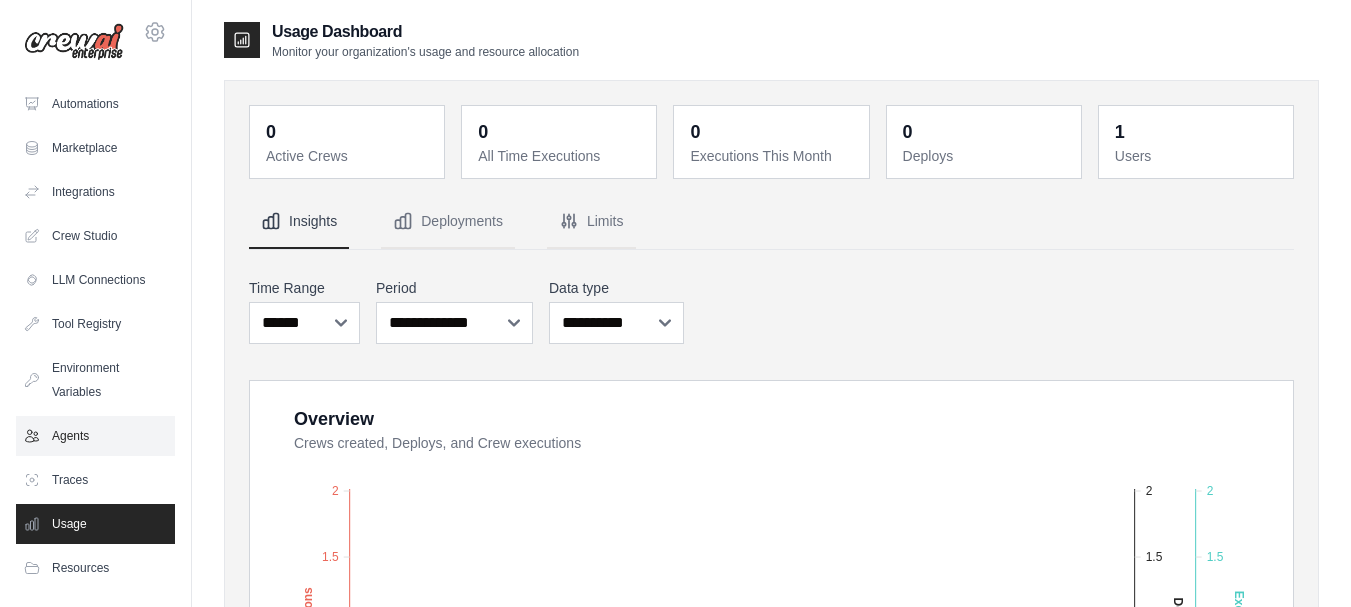 click on "Agents" at bounding box center (95, 436) 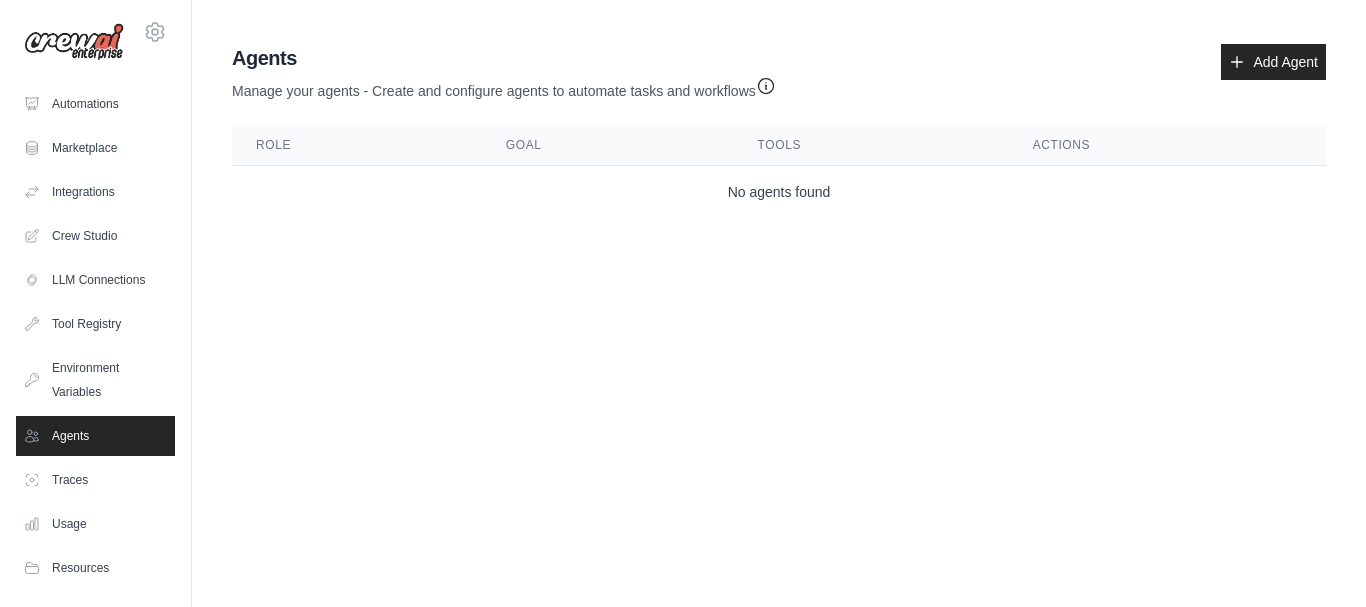 click on "Traces" at bounding box center [95, 480] 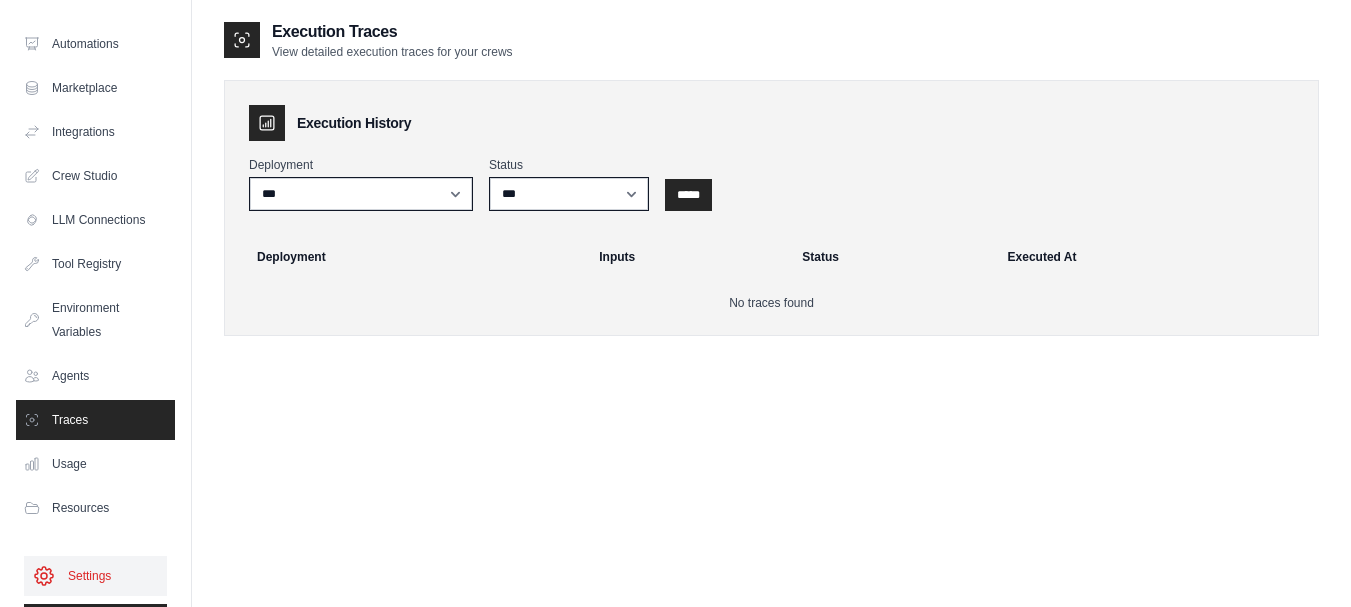 scroll, scrollTop: 111, scrollLeft: 0, axis: vertical 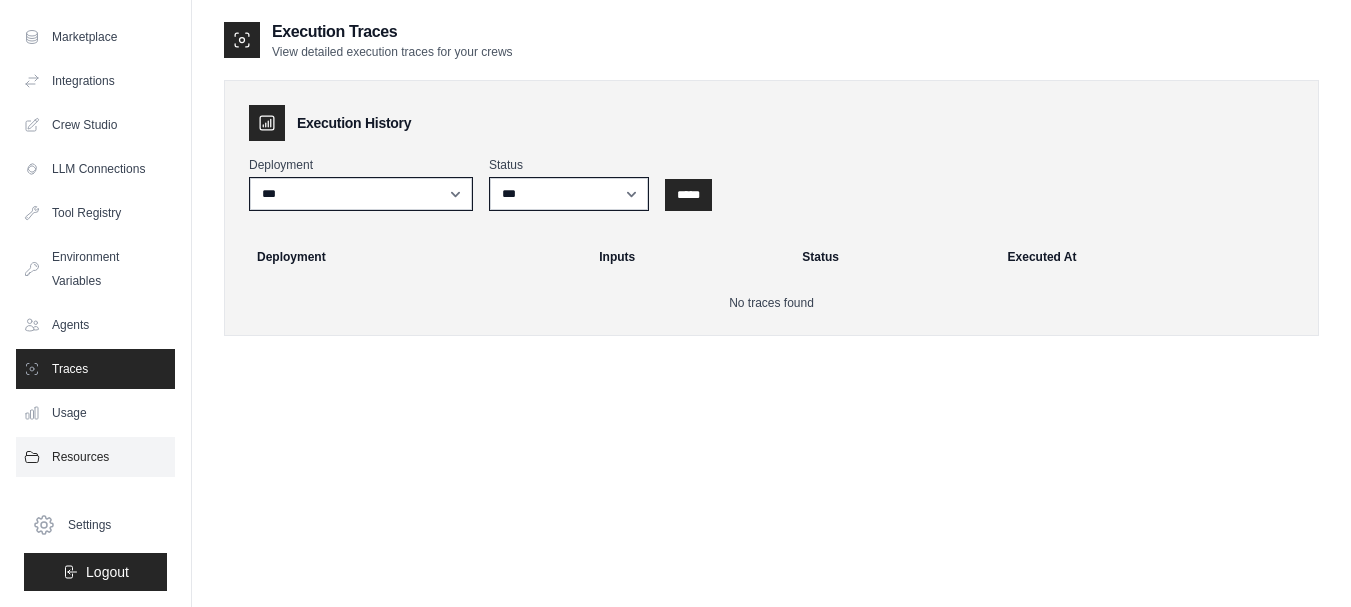 click on "Resources" at bounding box center [95, 457] 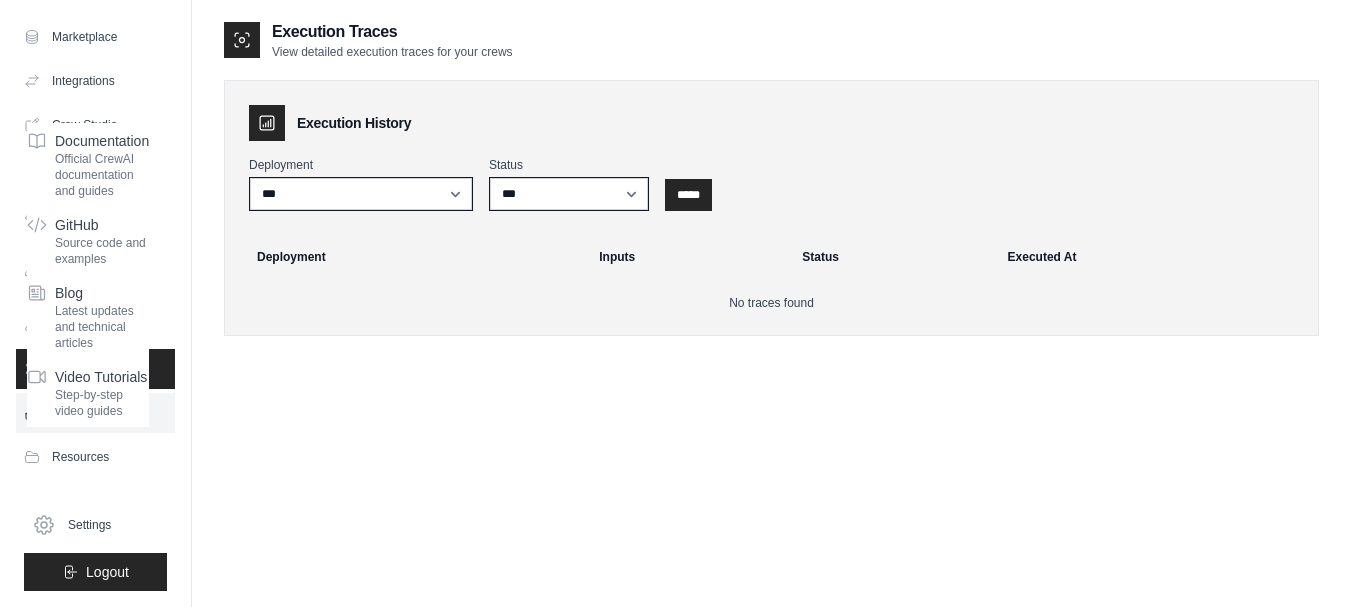 scroll, scrollTop: 0, scrollLeft: 0, axis: both 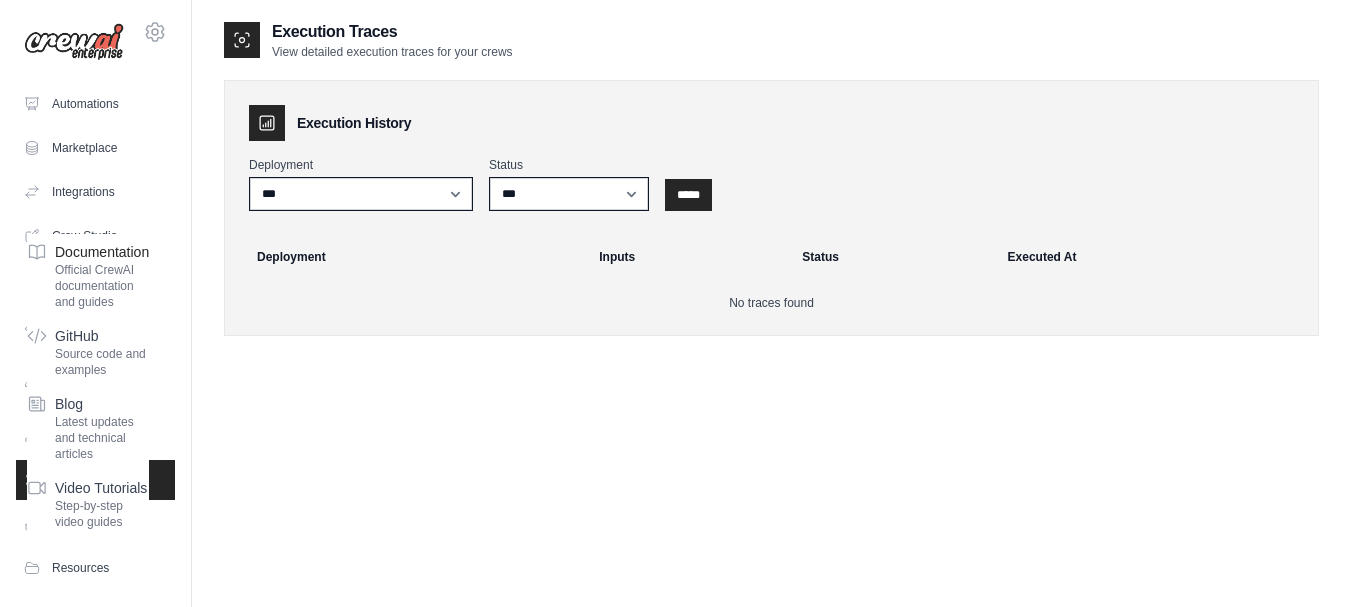 click on "Official CrewAI documentation and guides" at bounding box center (102, 286) 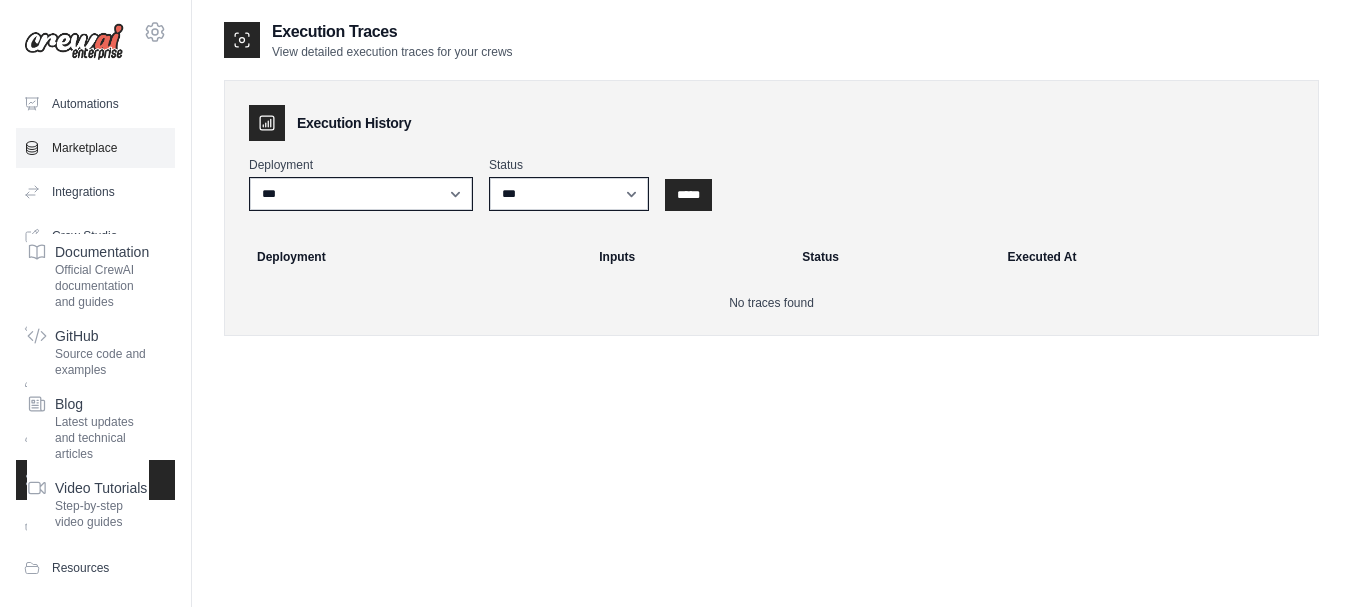 click on "Marketplace" at bounding box center (95, 148) 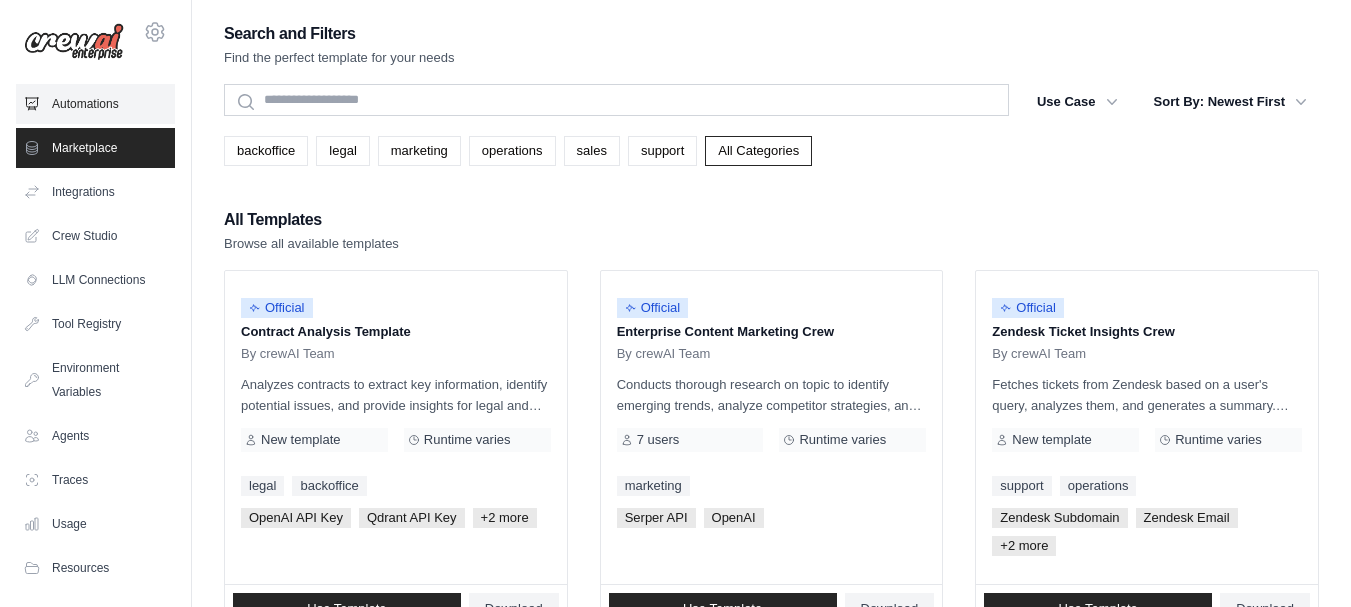 click on "Automations" at bounding box center (95, 104) 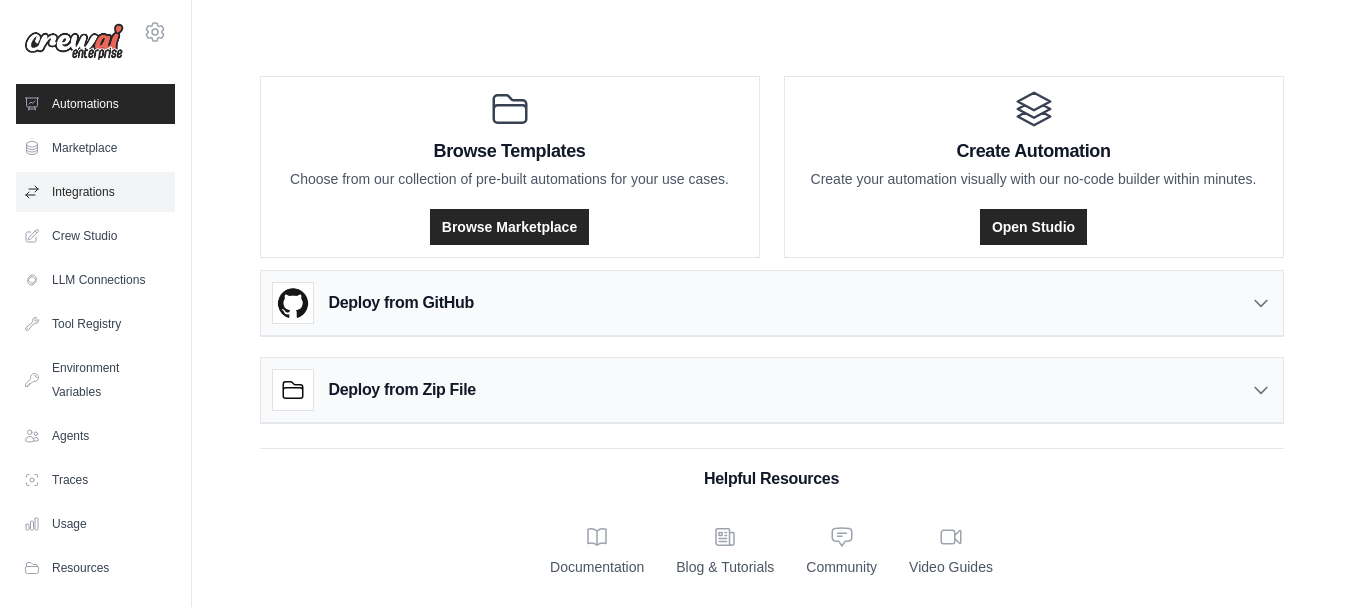 click on "Integrations" at bounding box center (95, 192) 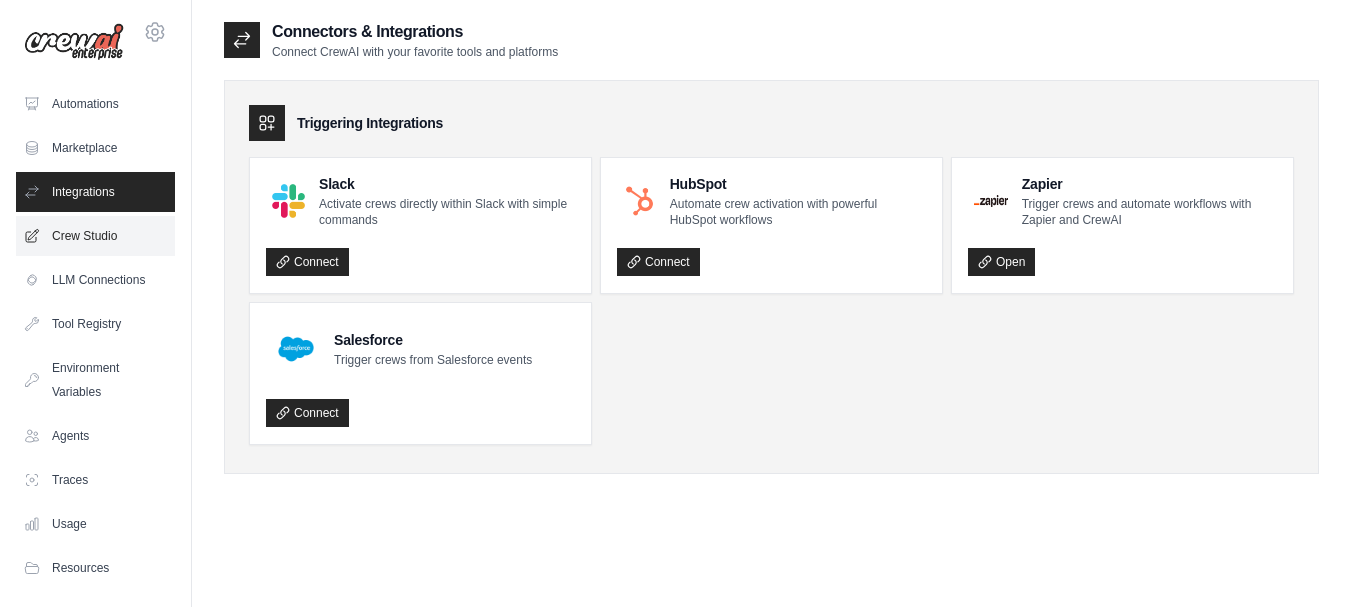 click on "Crew Studio" at bounding box center (95, 236) 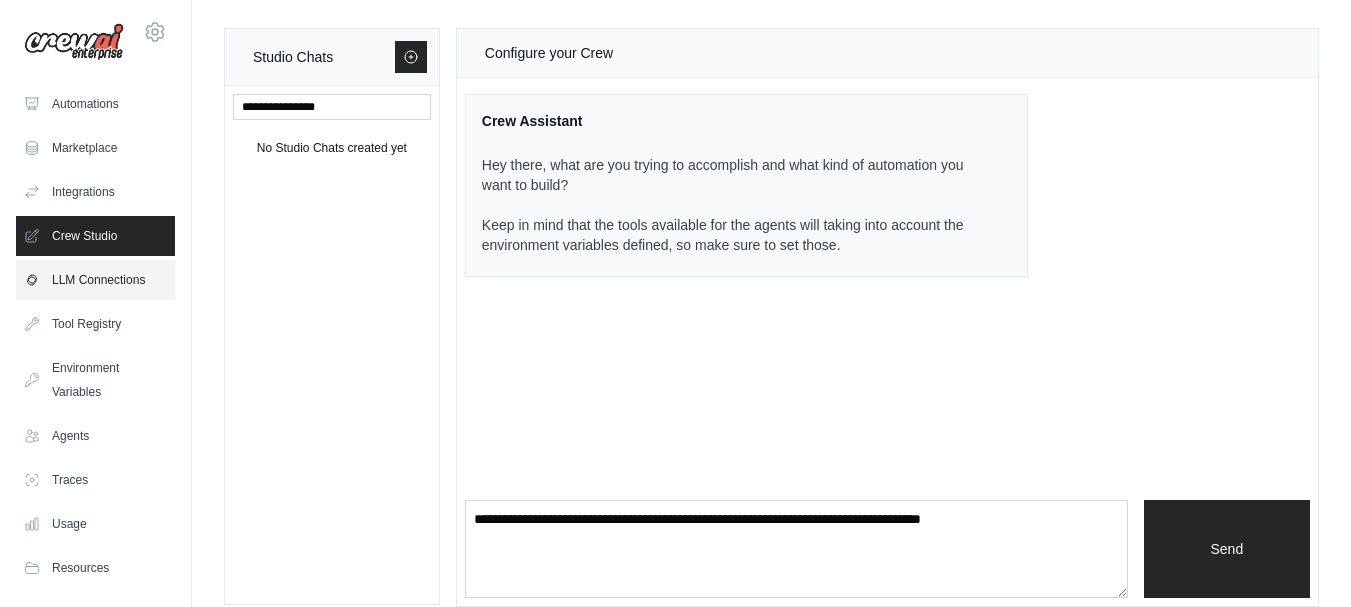 click on "LLM Connections" at bounding box center [95, 280] 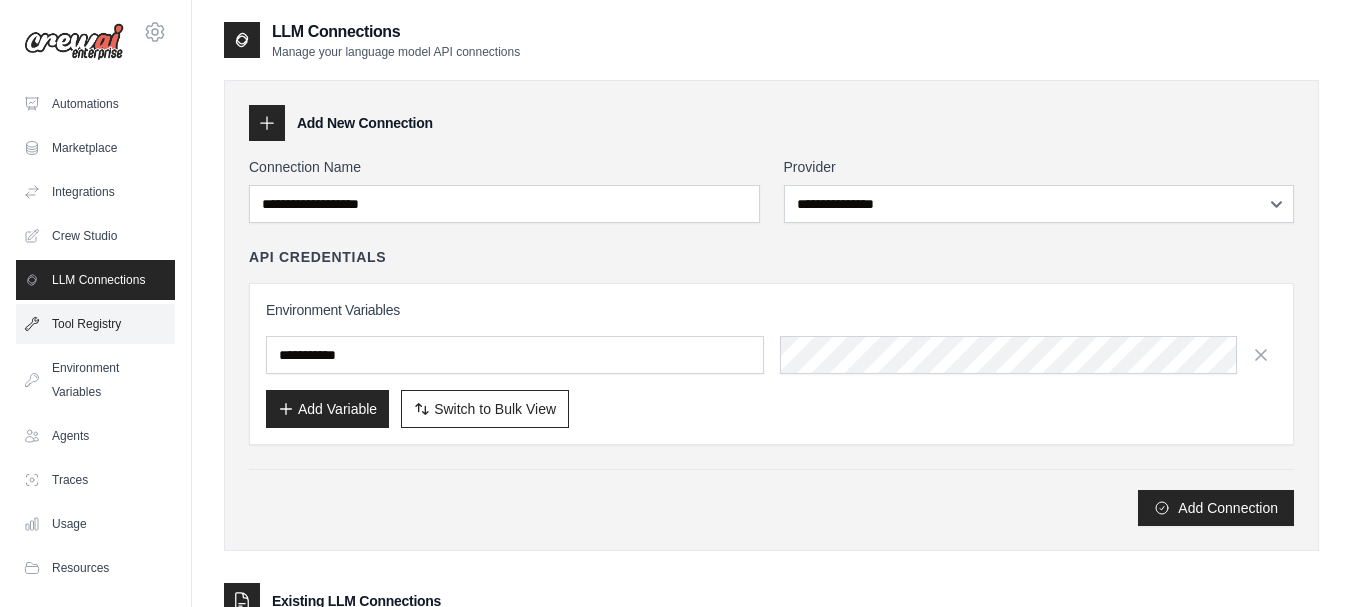 click on "Tool Registry" at bounding box center [95, 324] 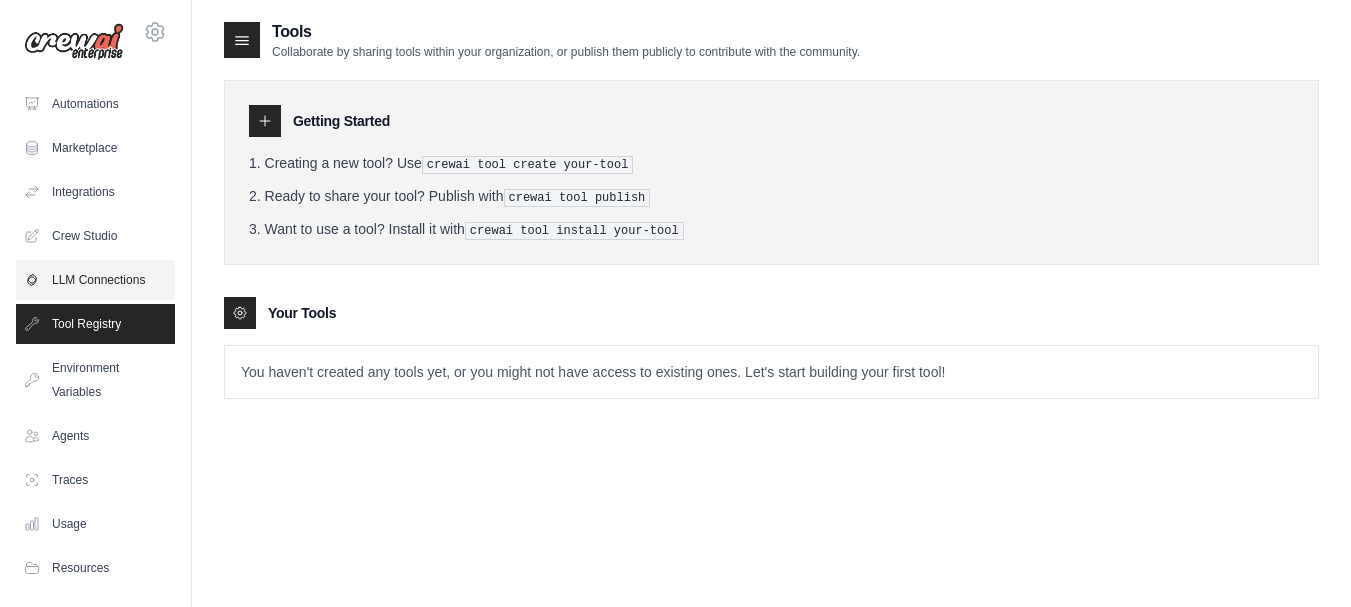 click on "LLM Connections" at bounding box center (95, 280) 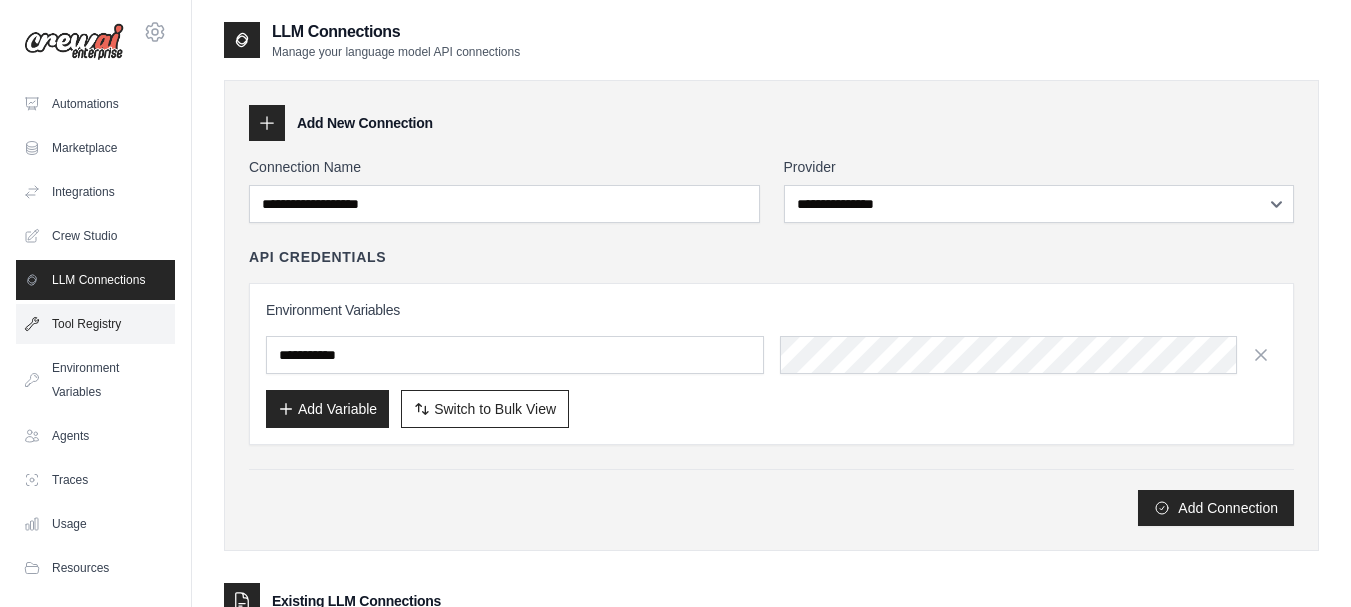 click on "Tool Registry" at bounding box center (95, 324) 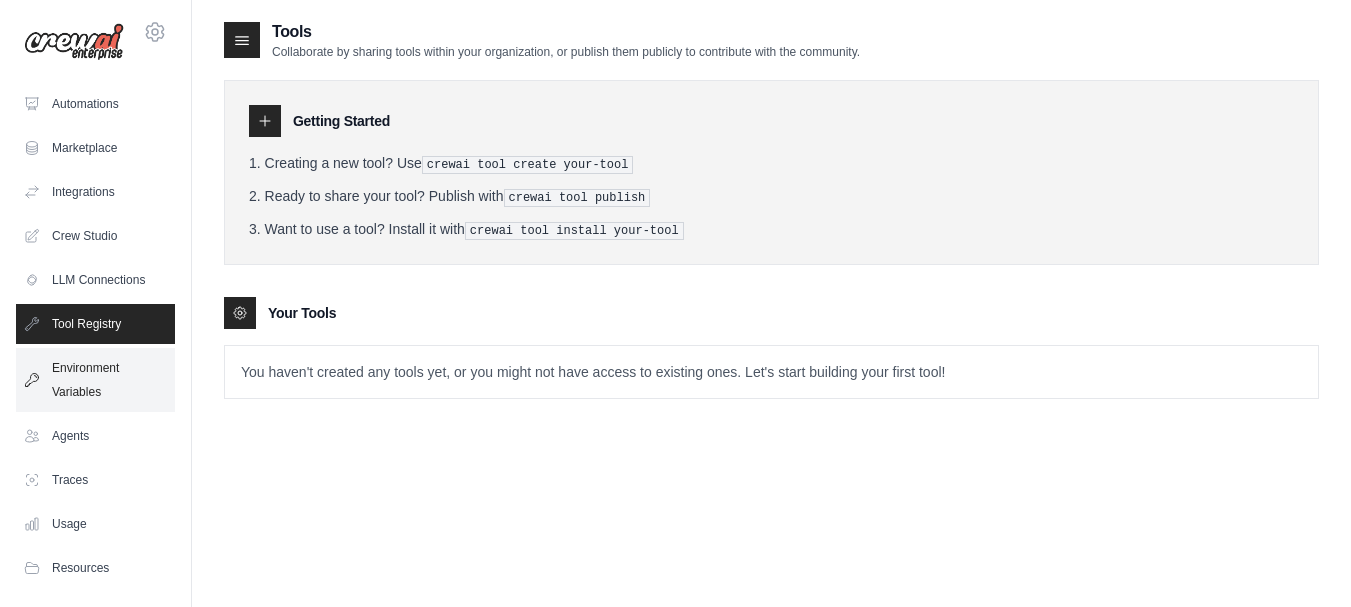 click on "Environment Variables" at bounding box center (95, 380) 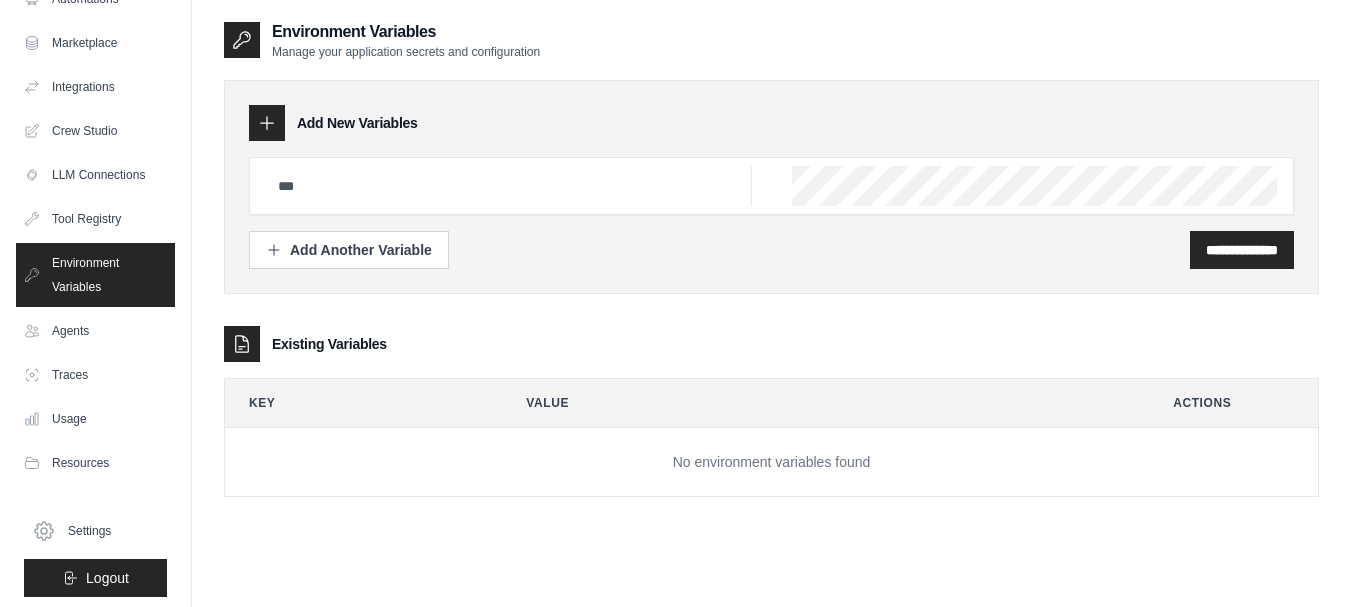 scroll, scrollTop: 111, scrollLeft: 0, axis: vertical 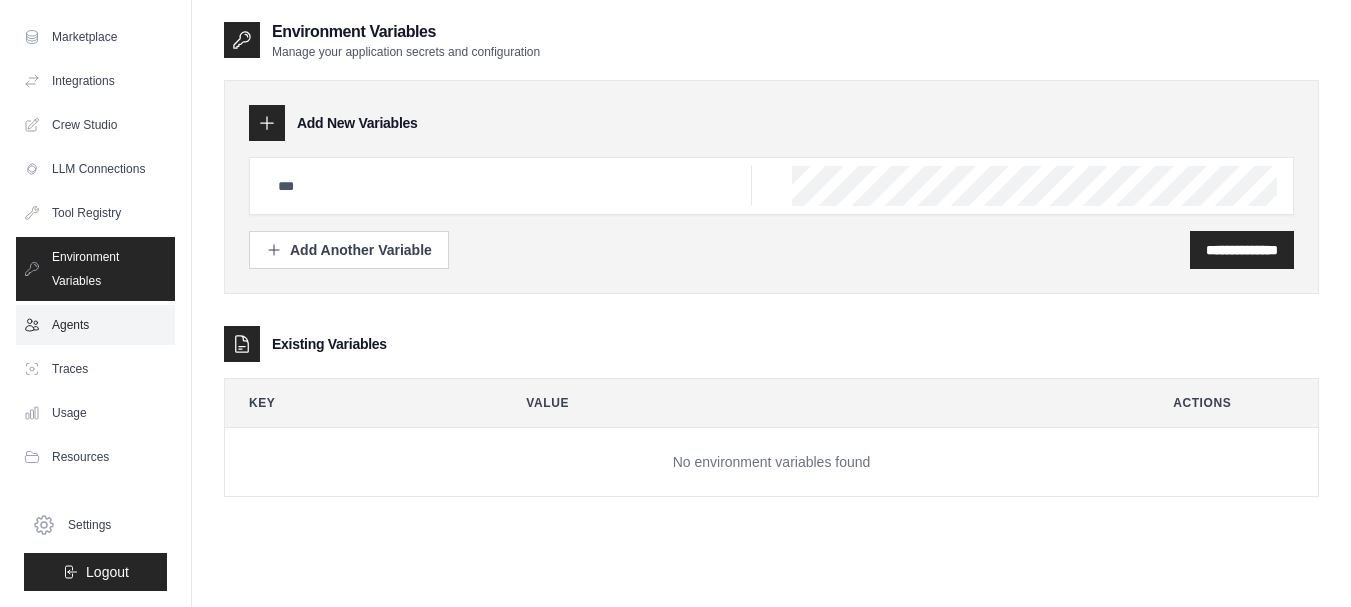 click on "Agents" at bounding box center [95, 325] 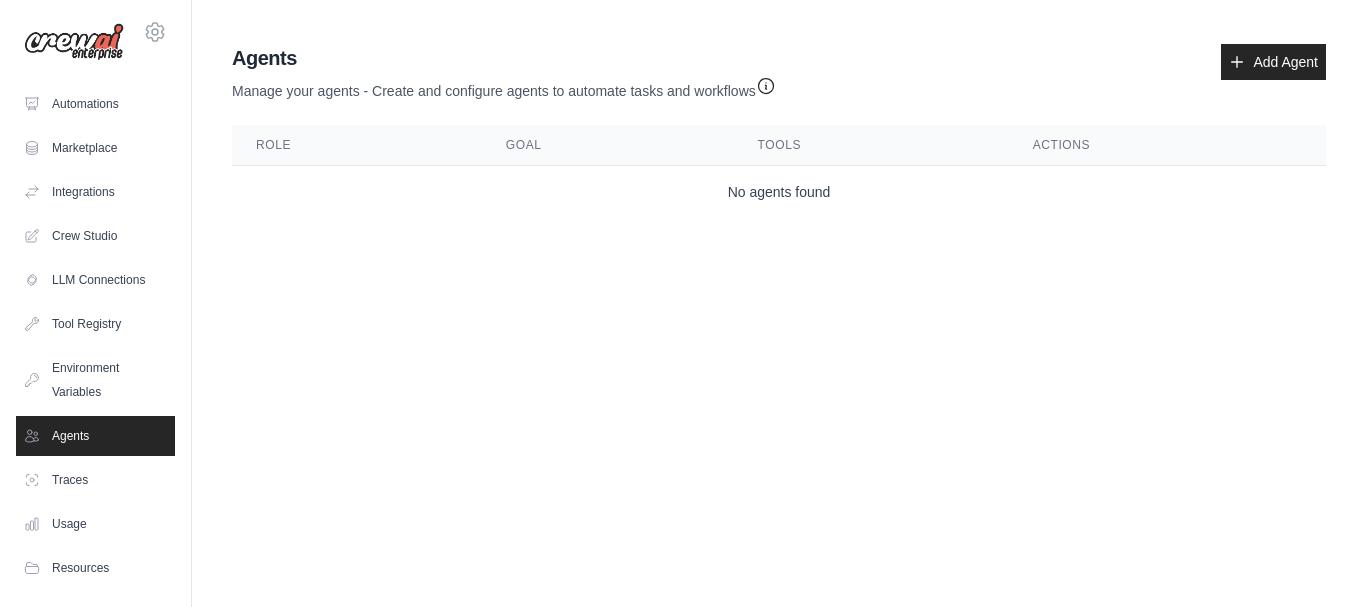 click on "Environment Variables" at bounding box center (95, 380) 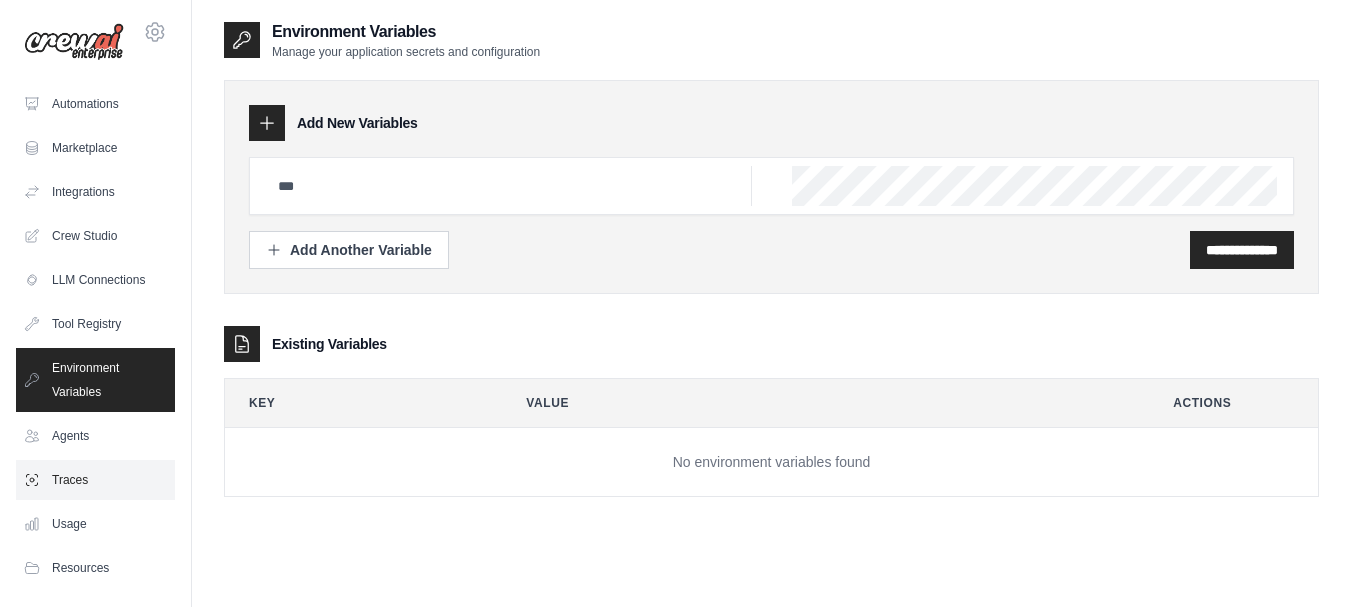 click on "Traces" at bounding box center (95, 480) 